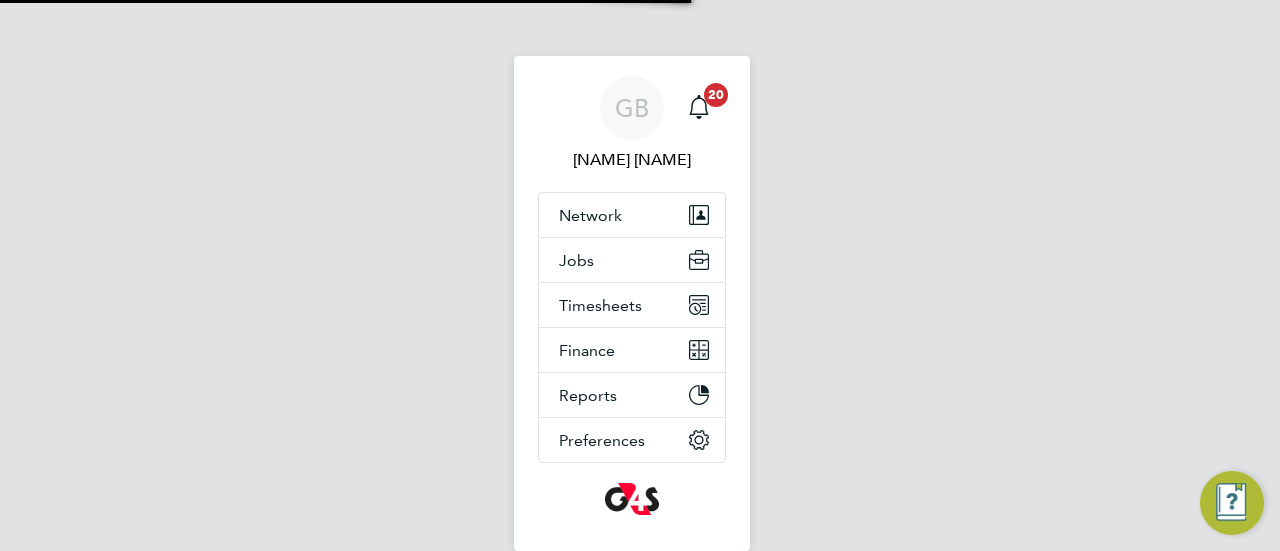 scroll, scrollTop: 0, scrollLeft: 0, axis: both 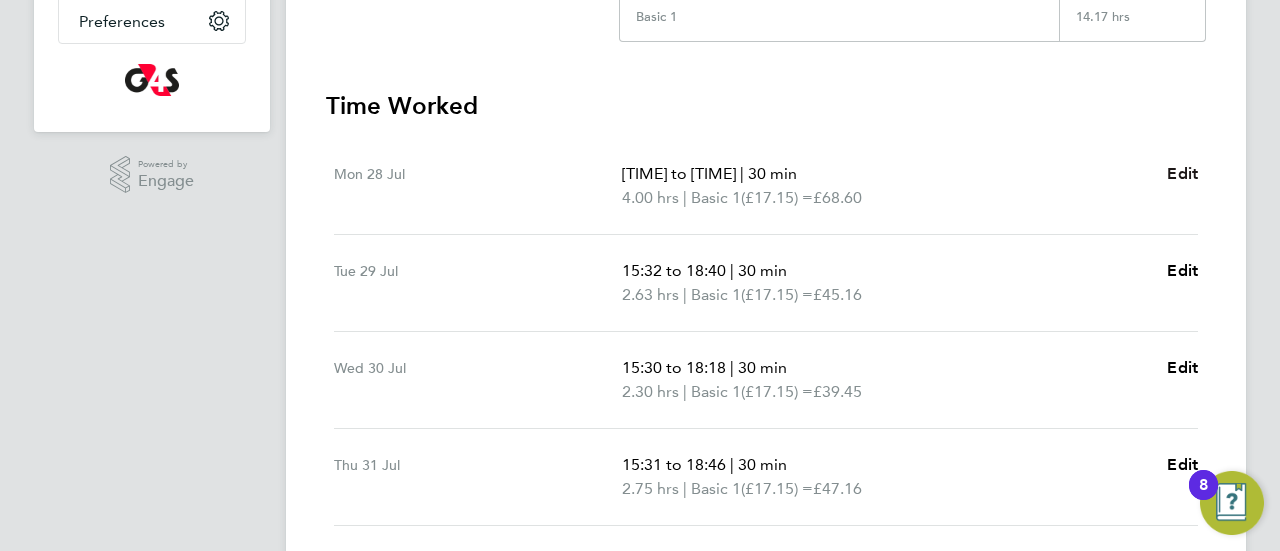 click on "Edit" at bounding box center [1182, 173] 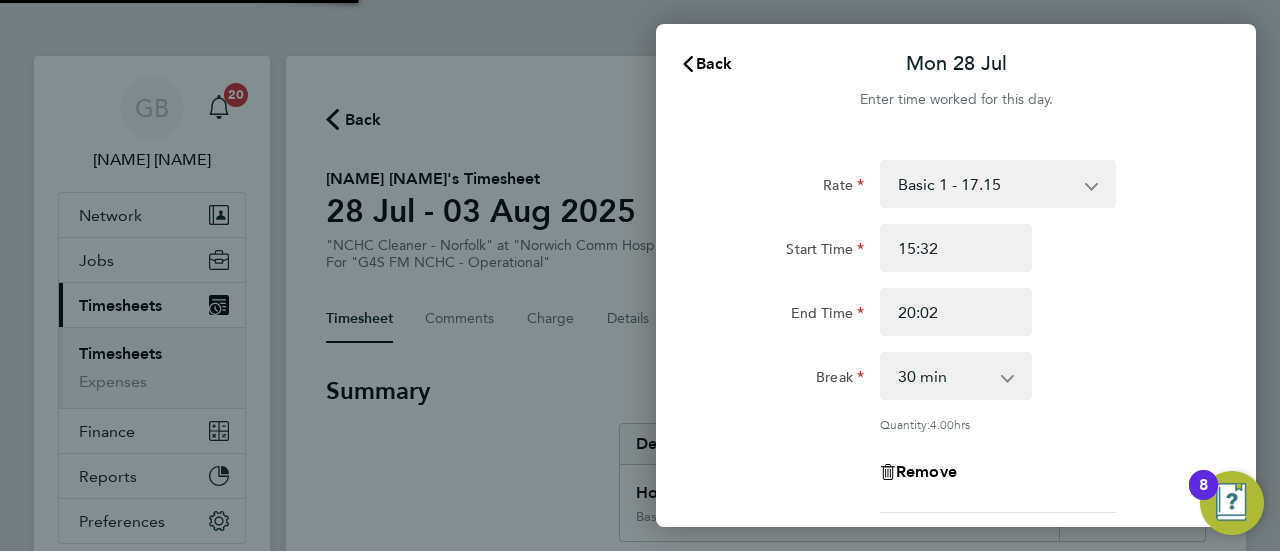scroll, scrollTop: 0, scrollLeft: 0, axis: both 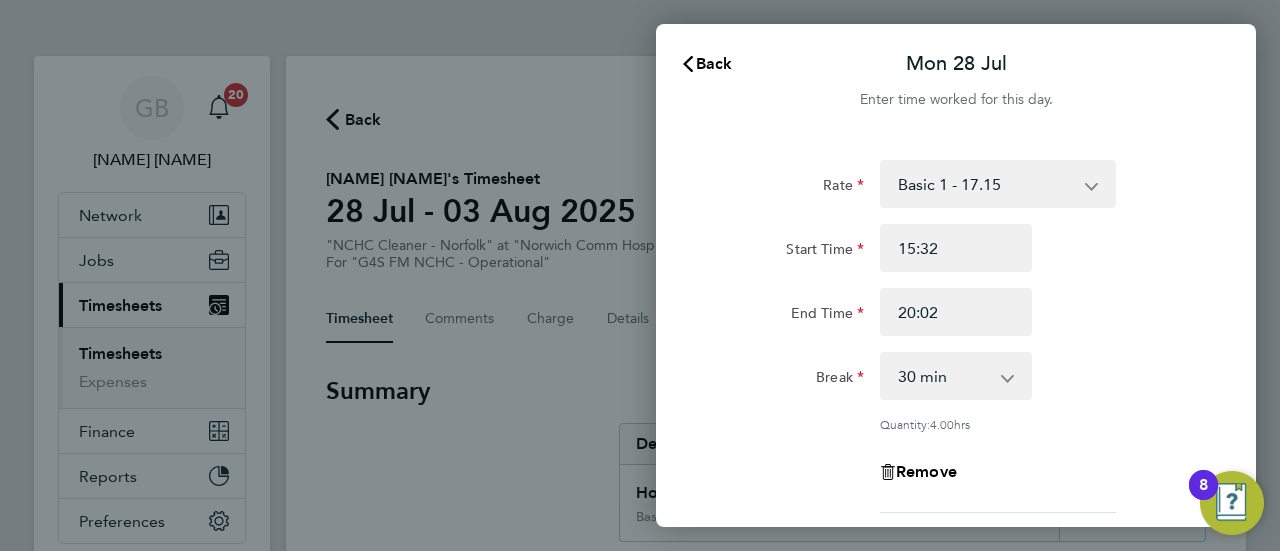 click 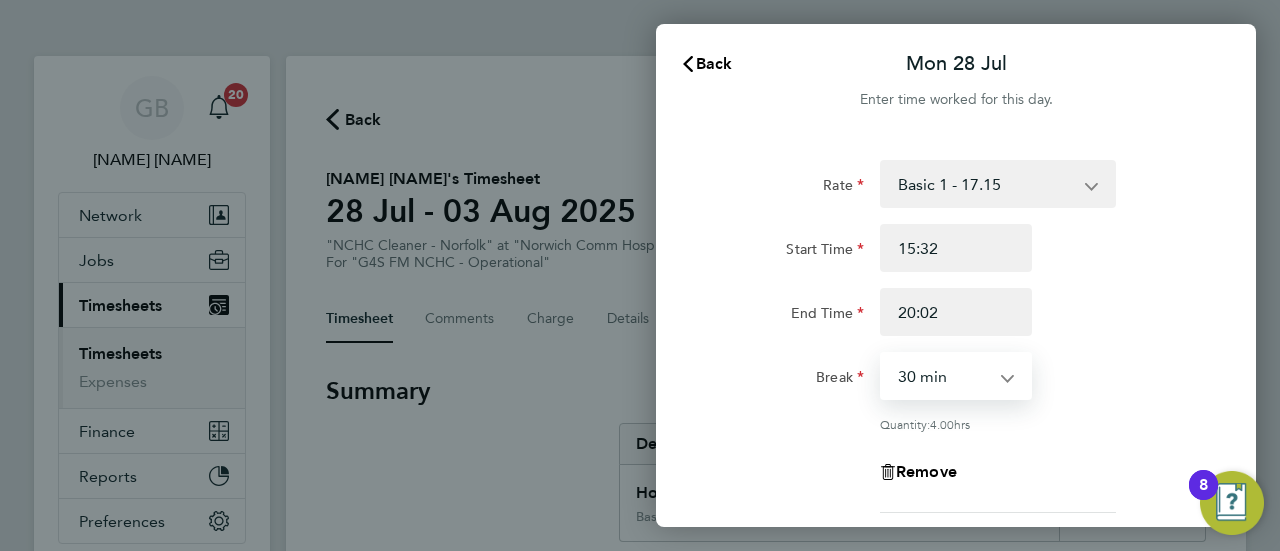 select on "0" 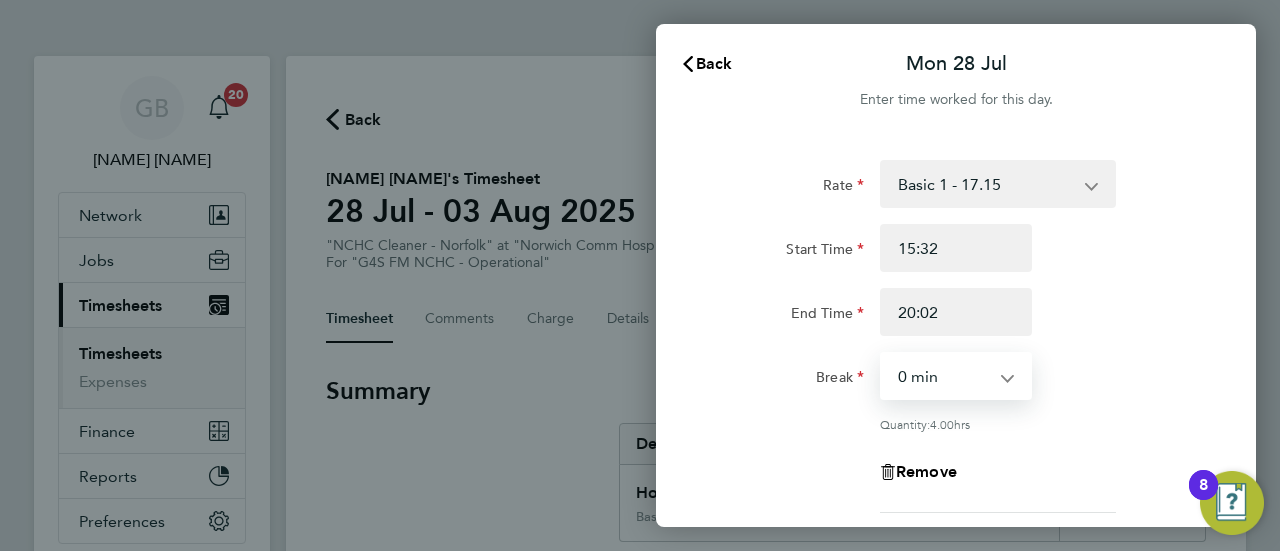 click on "0 min   15 min   30 min   45 min   60 min   75 min   90 min" at bounding box center (944, 376) 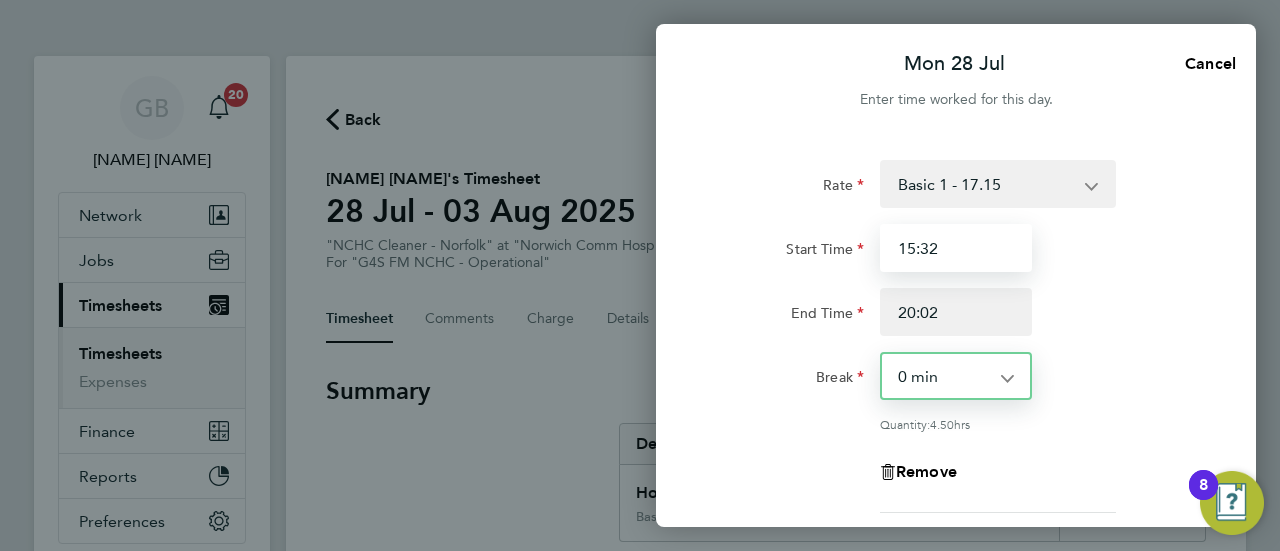 click on "15:32" at bounding box center [956, 248] 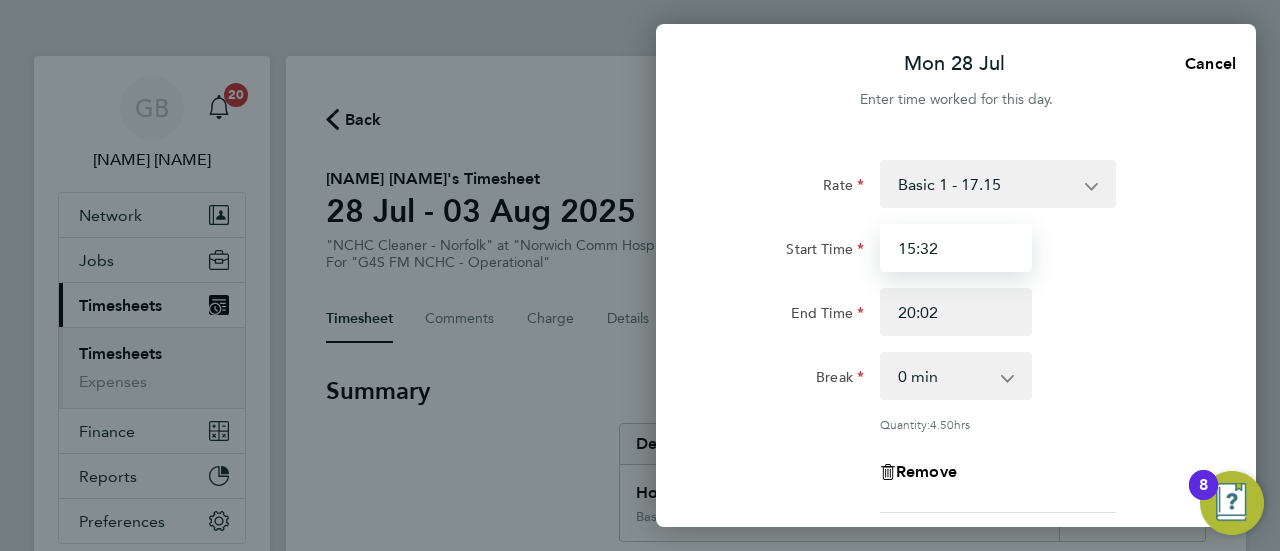 drag, startPoint x: 906, startPoint y: 245, endPoint x: 902, endPoint y: 261, distance: 16.492422 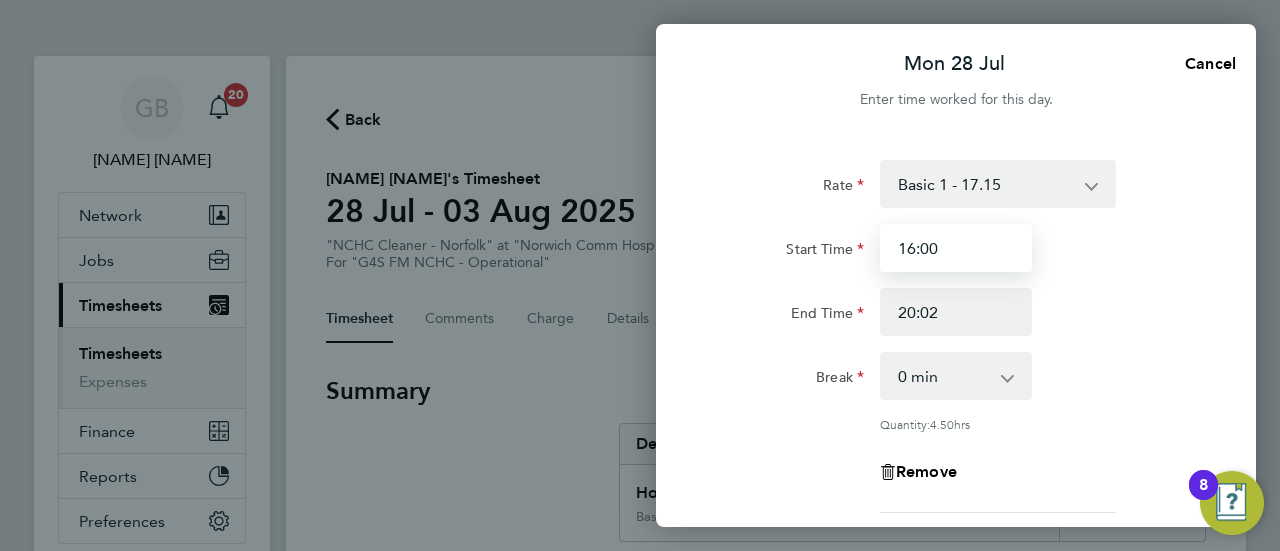 type on "16:00" 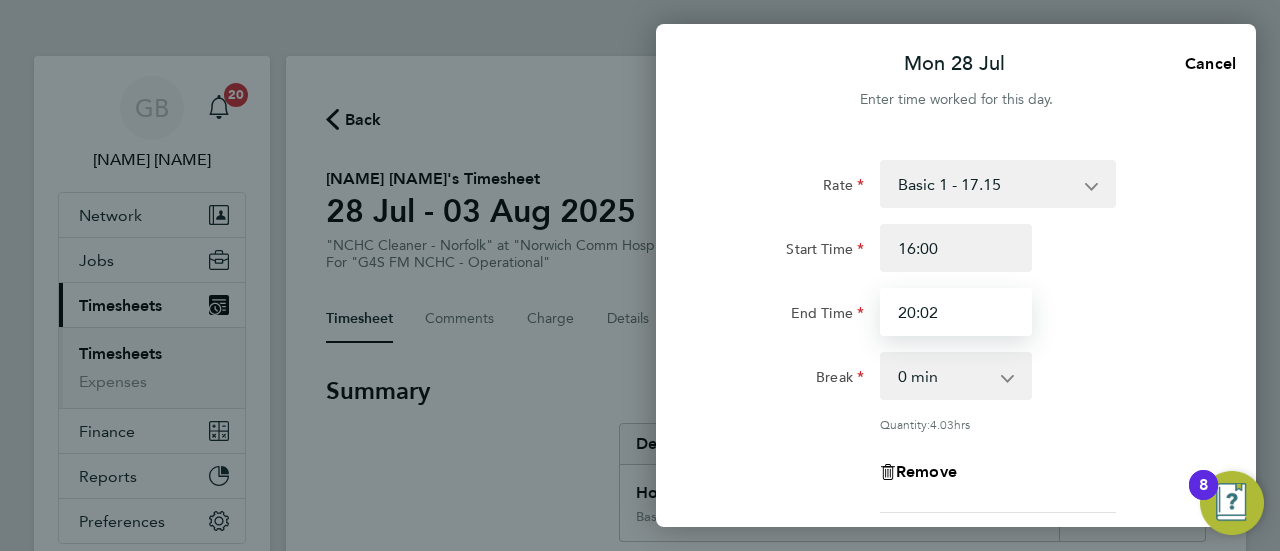 click on "20:02" at bounding box center [956, 312] 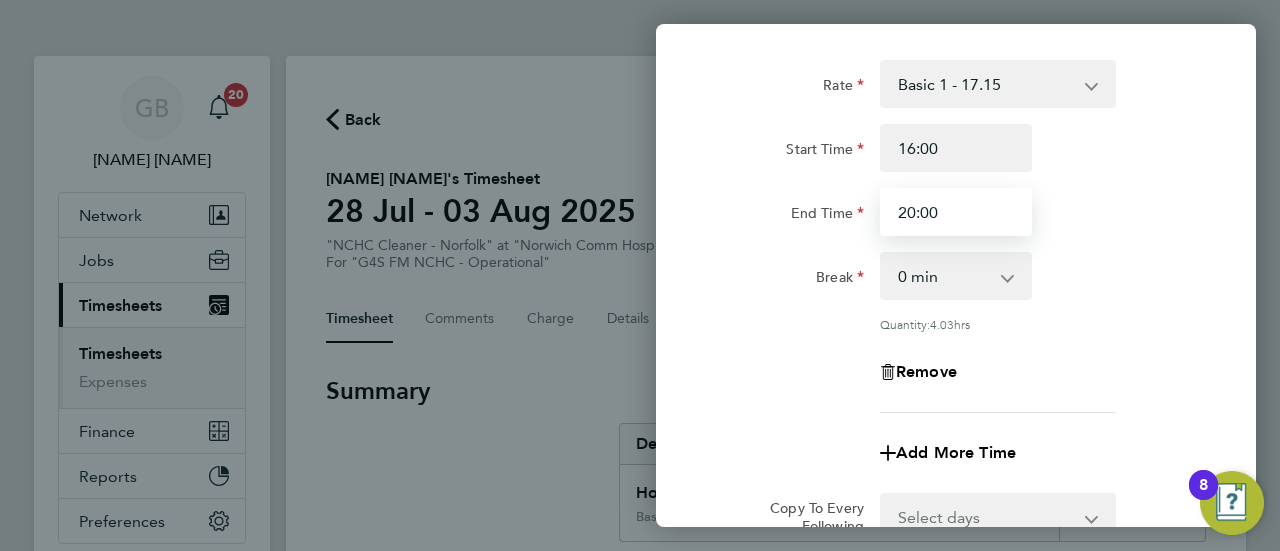 scroll, scrollTop: 352, scrollLeft: 0, axis: vertical 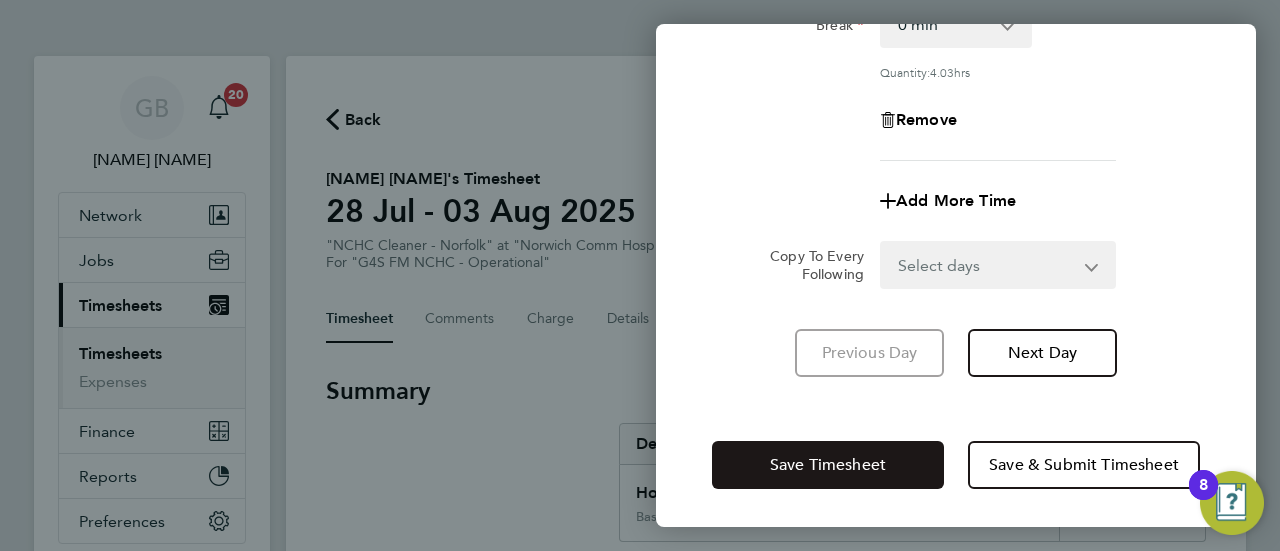 type on "20:00" 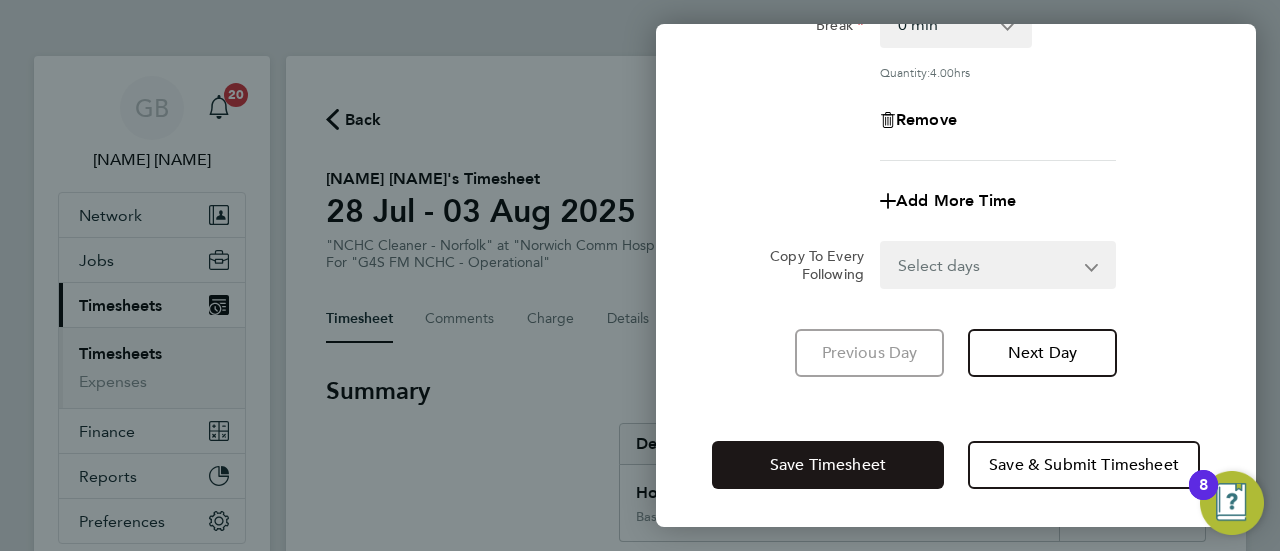 click on "Save Timesheet" 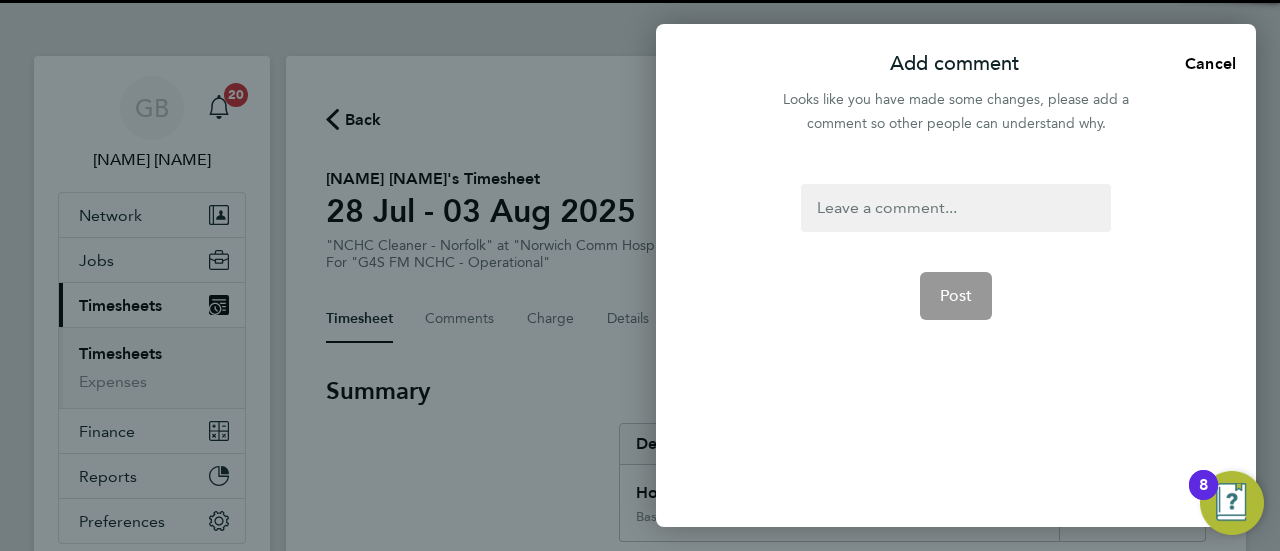 click at bounding box center [955, 208] 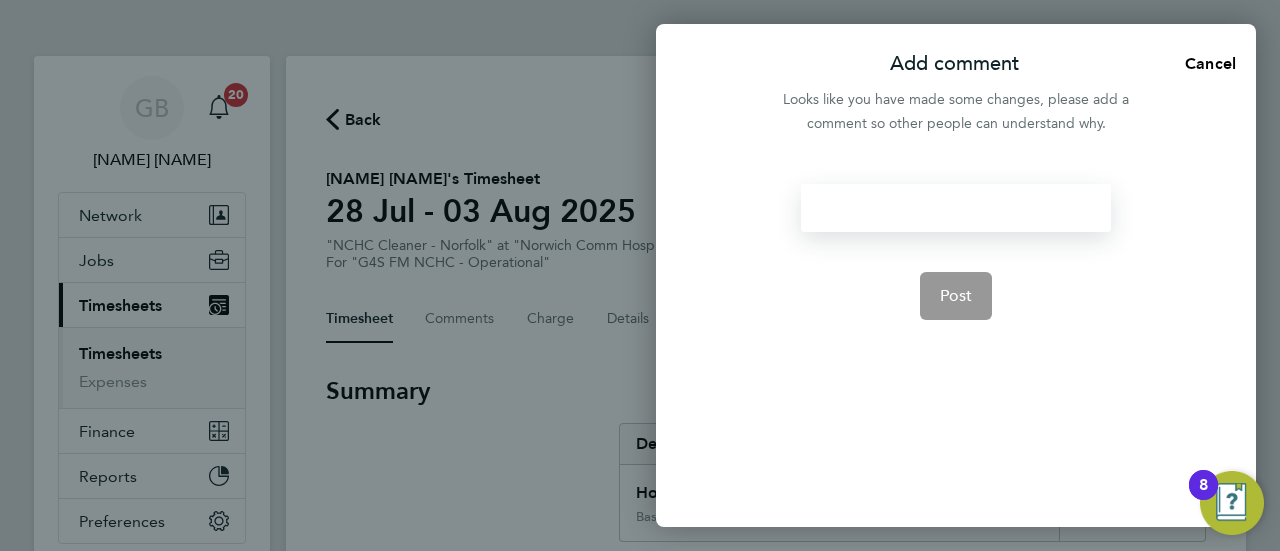 click at bounding box center (955, 208) 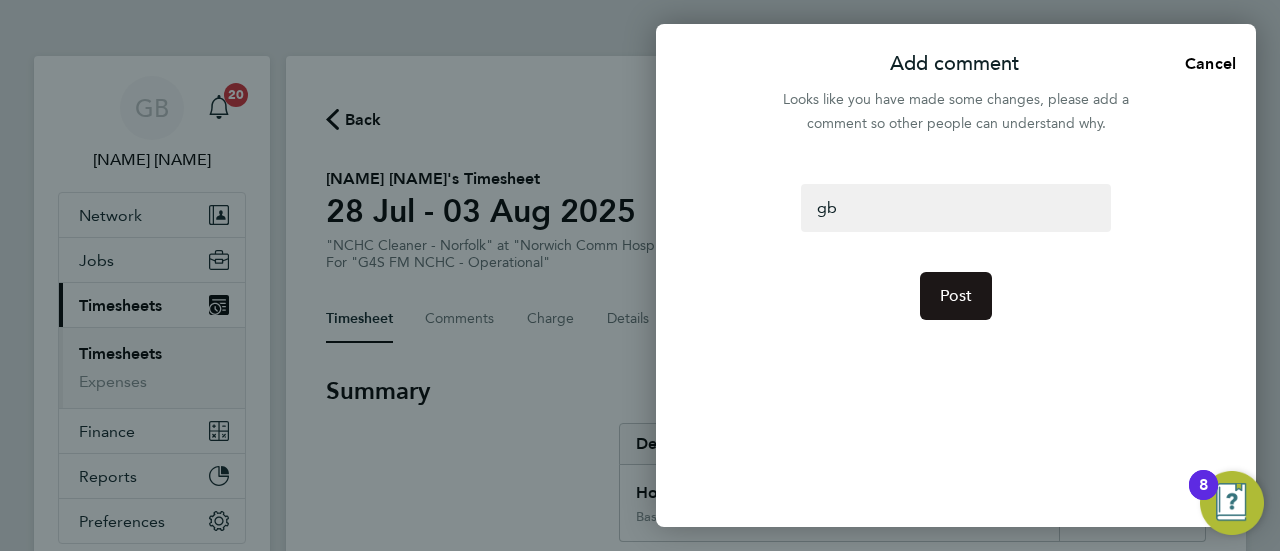 click on "Post" 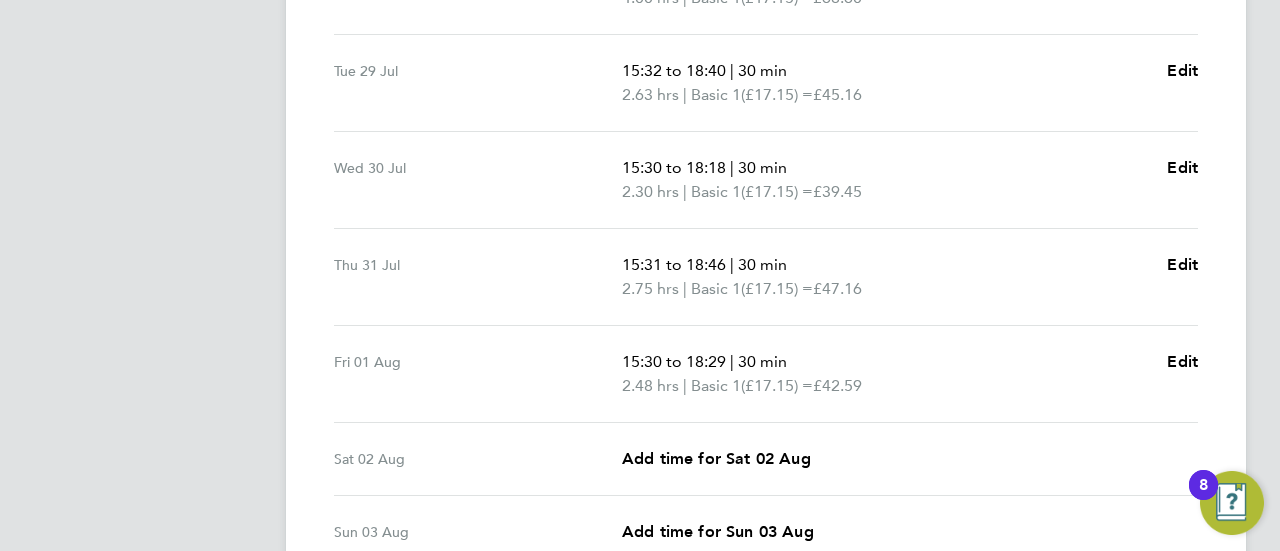 scroll, scrollTop: 800, scrollLeft: 0, axis: vertical 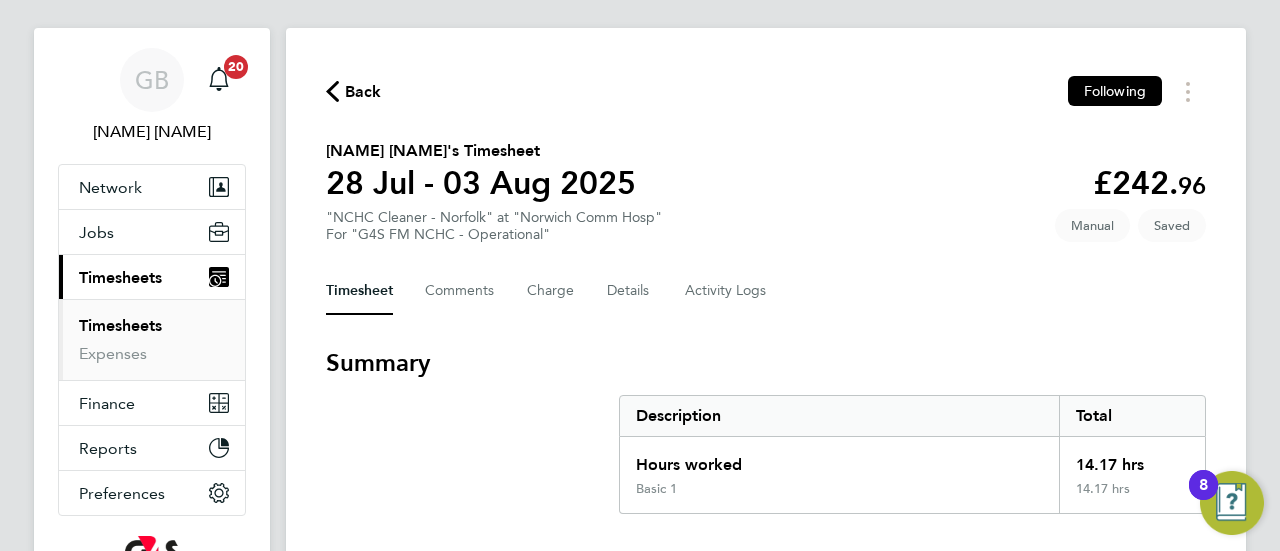 click on "Timesheets" at bounding box center [120, 325] 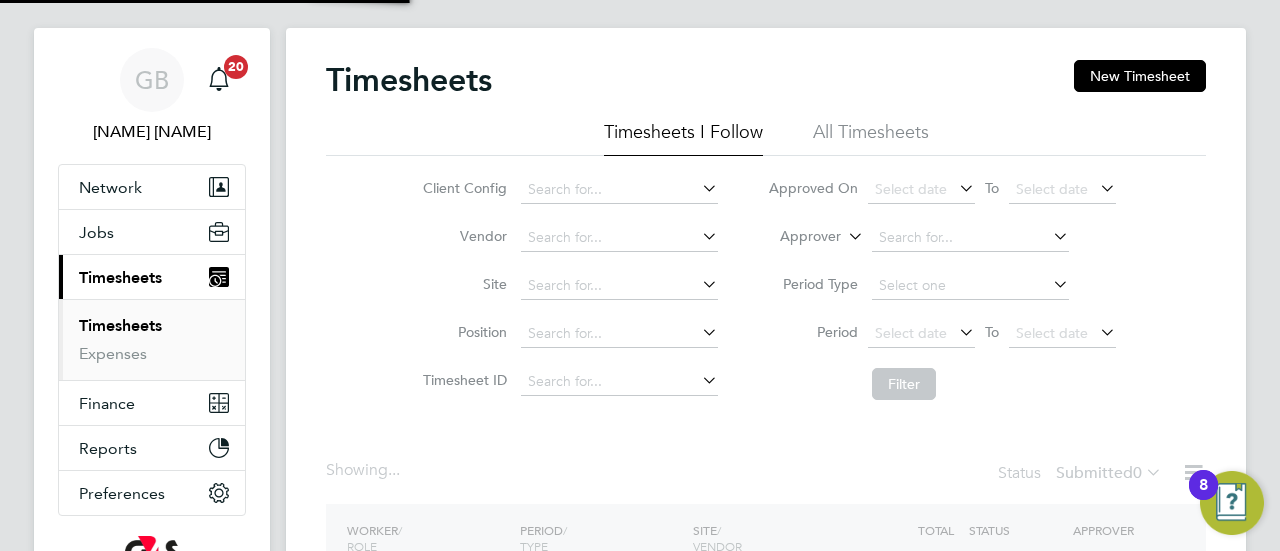 scroll, scrollTop: 0, scrollLeft: 0, axis: both 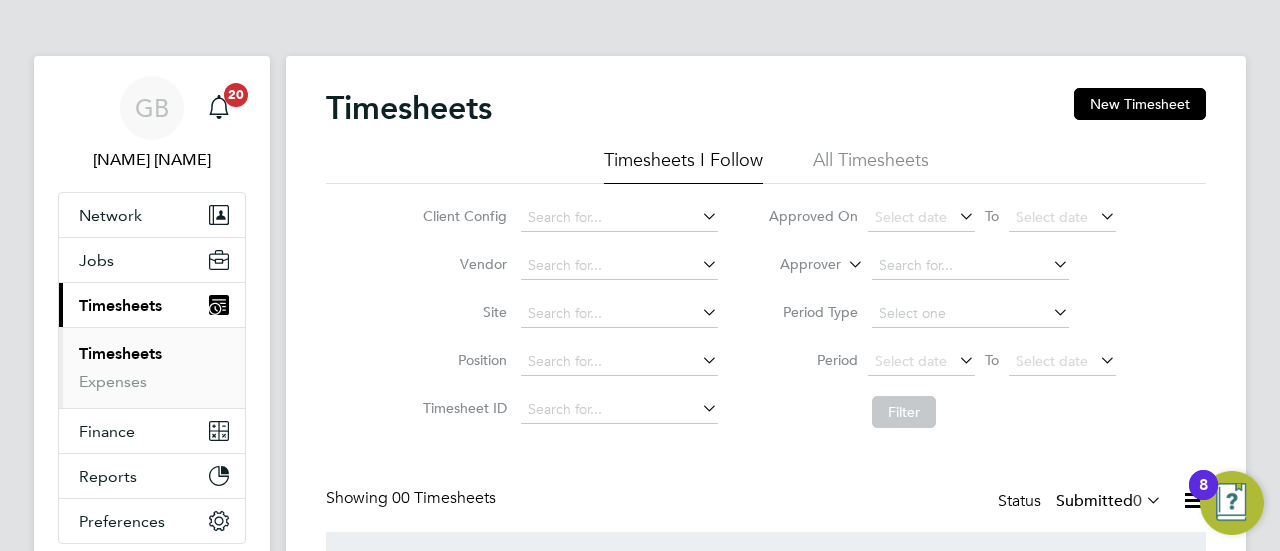 click on "Timesheets" at bounding box center (120, 353) 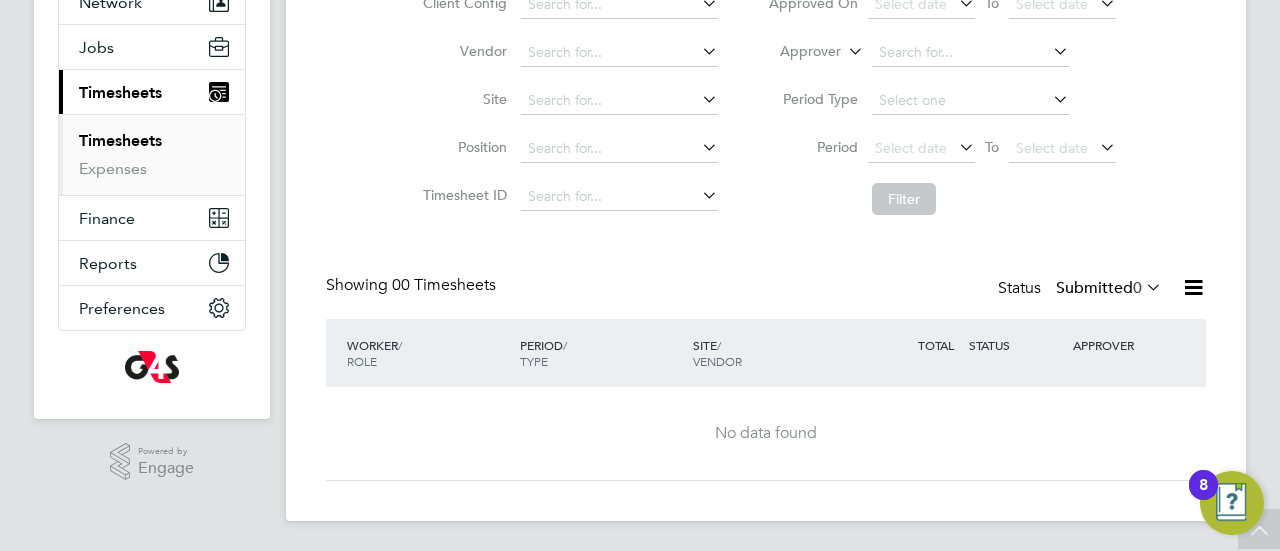 click on "Timesheets" at bounding box center (120, 140) 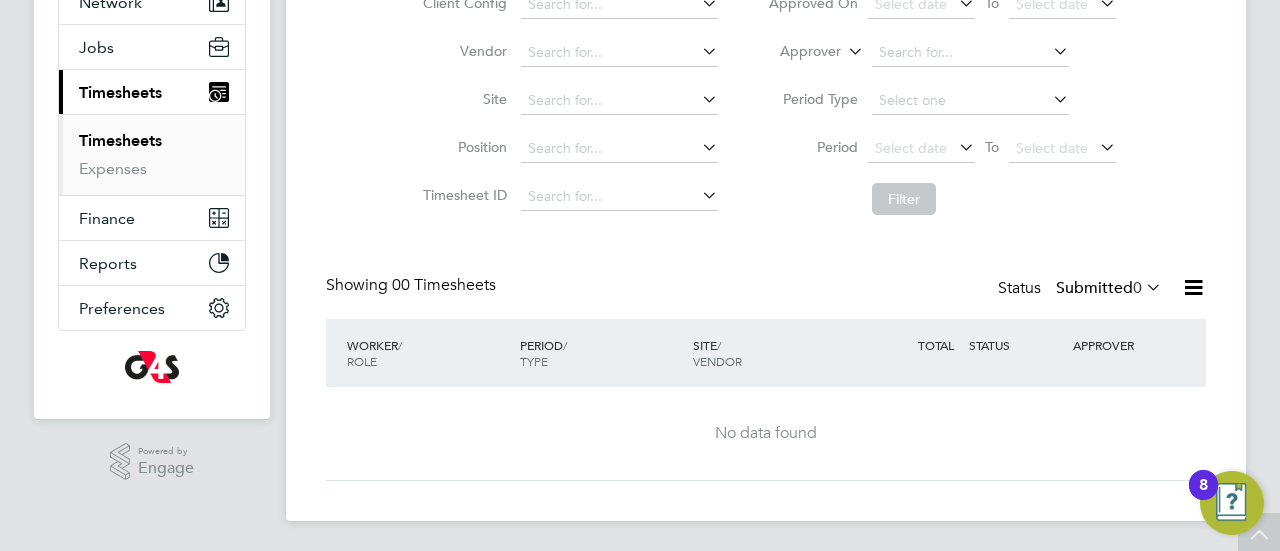 scroll, scrollTop: 0, scrollLeft: 0, axis: both 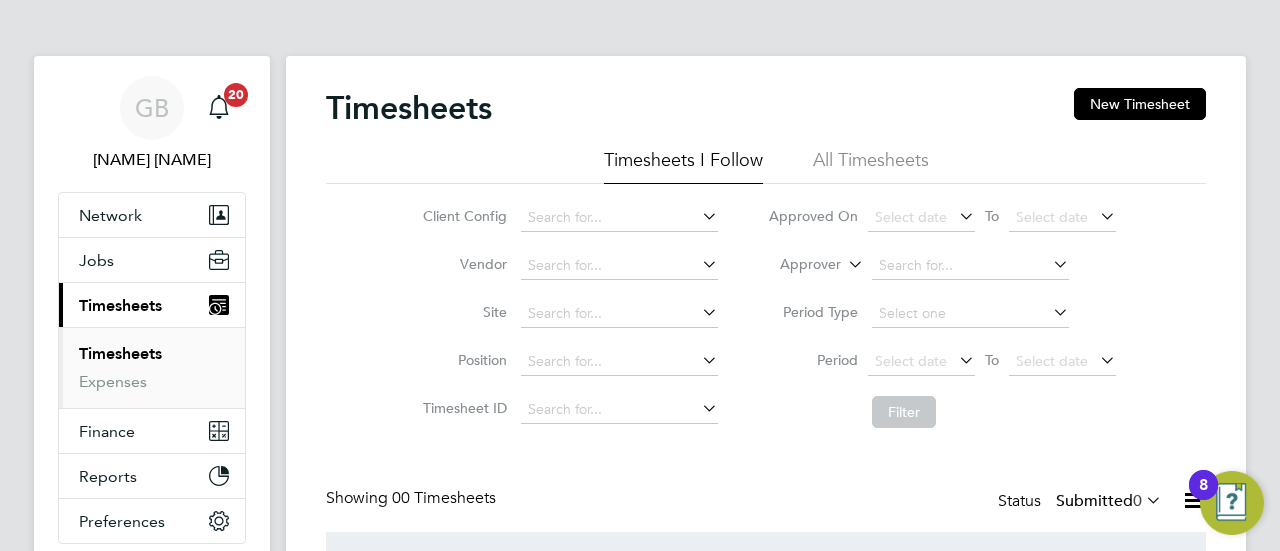 click on "Timesheets" at bounding box center (120, 353) 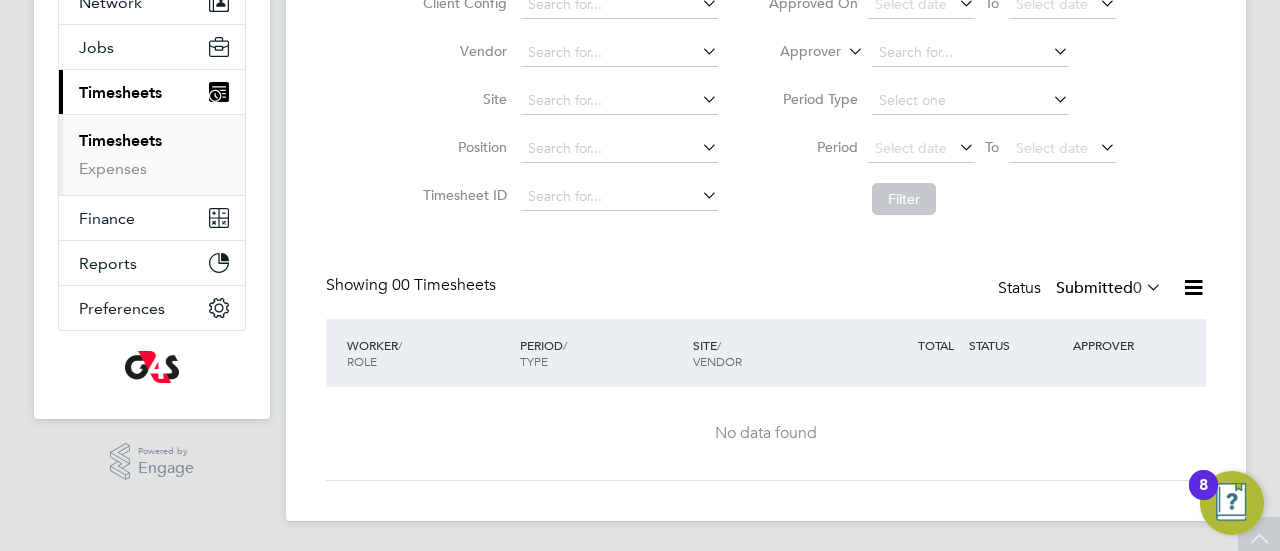 scroll, scrollTop: 0, scrollLeft: 0, axis: both 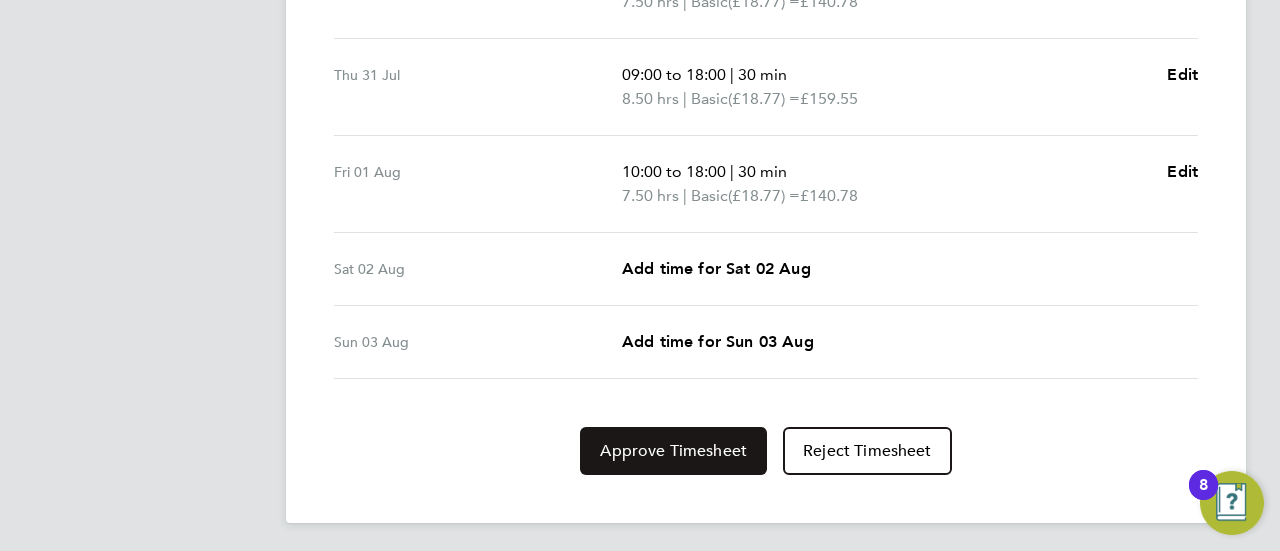 click on "Approve Timesheet" 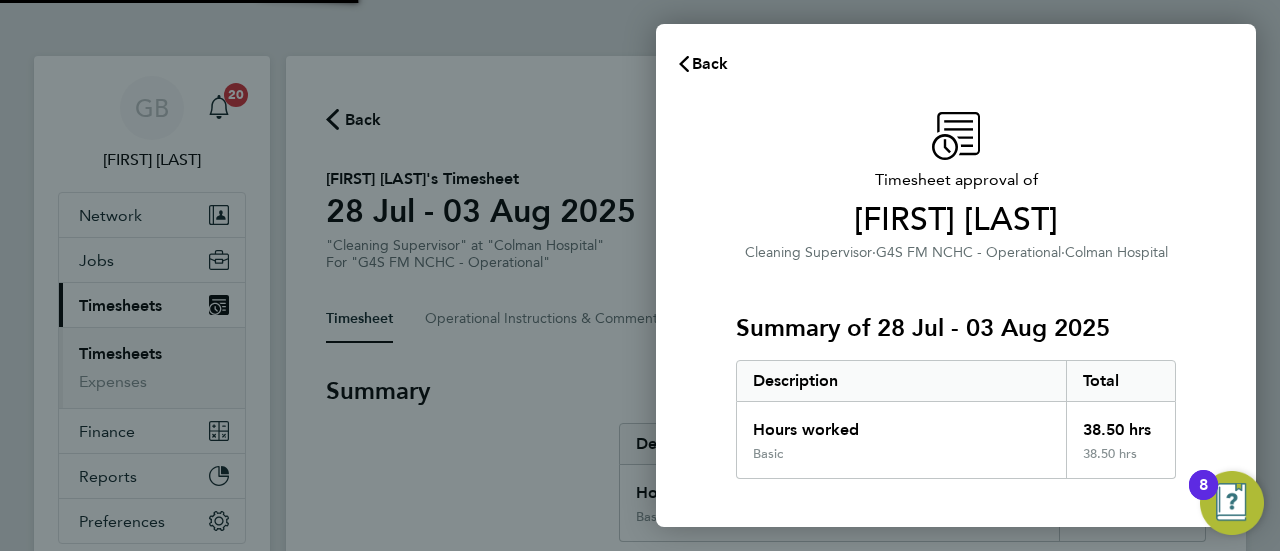 scroll, scrollTop: 0, scrollLeft: 0, axis: both 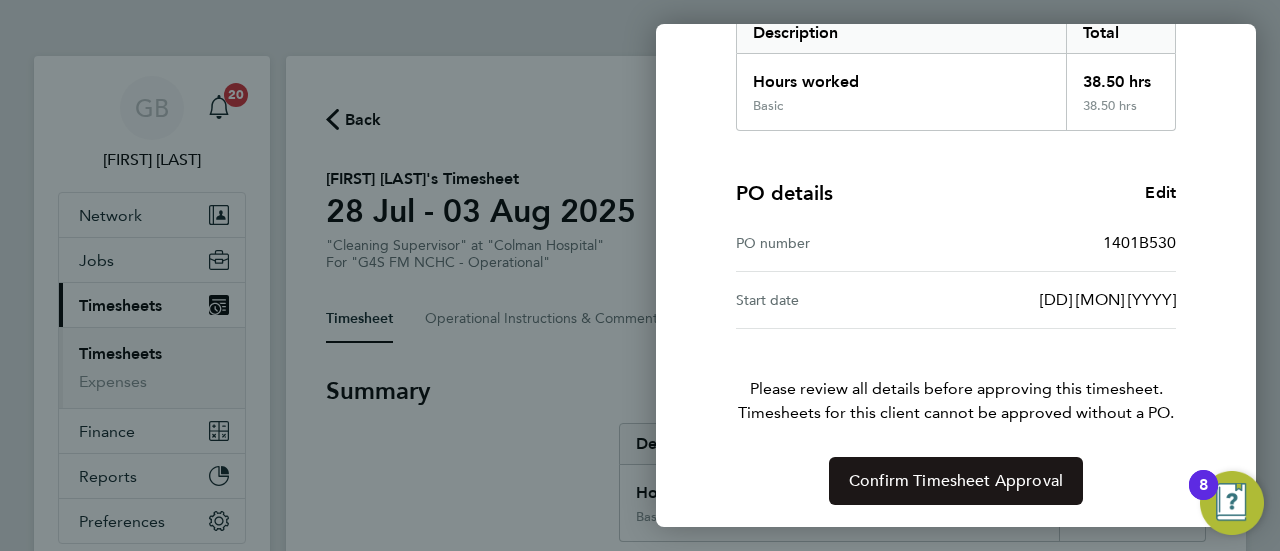 click on "Confirm Timesheet Approval" 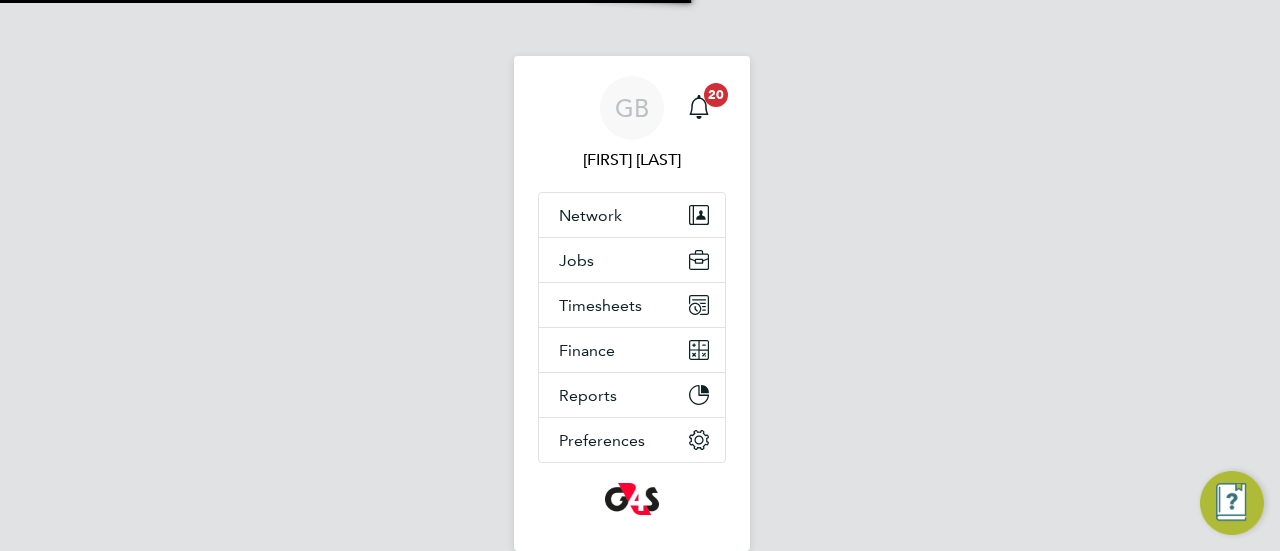 scroll, scrollTop: 0, scrollLeft: 0, axis: both 